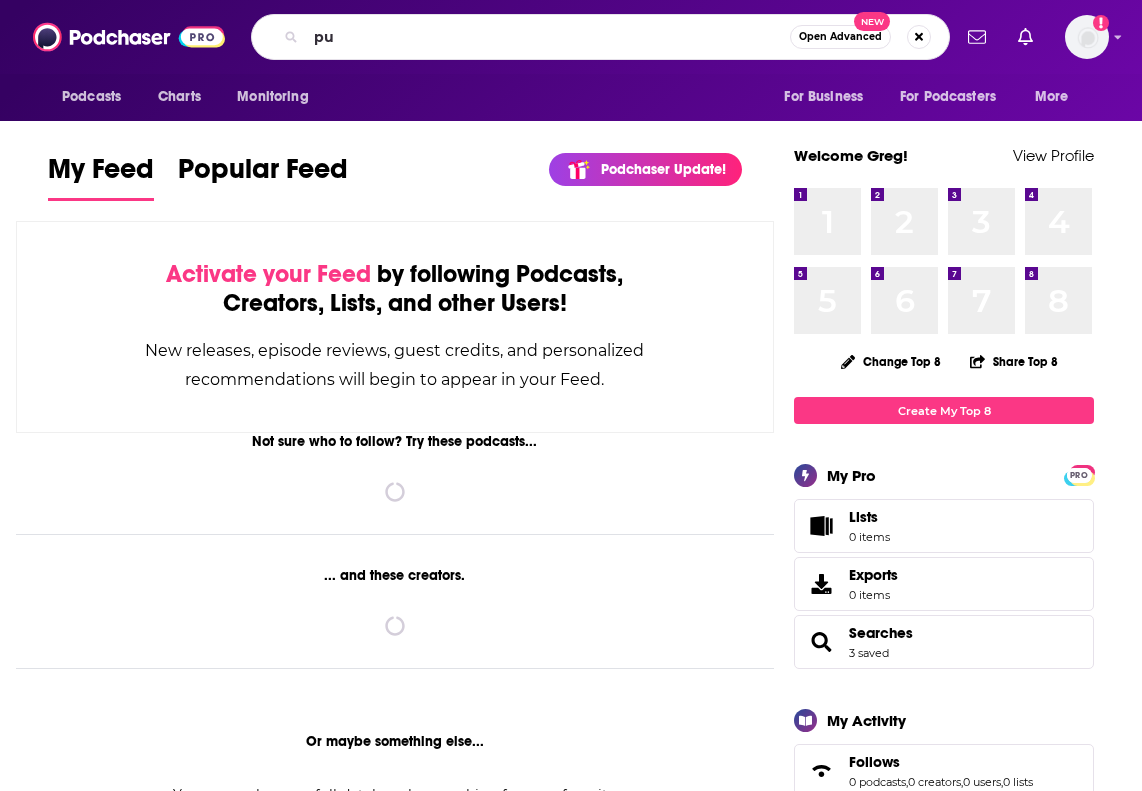scroll, scrollTop: 0, scrollLeft: 0, axis: both 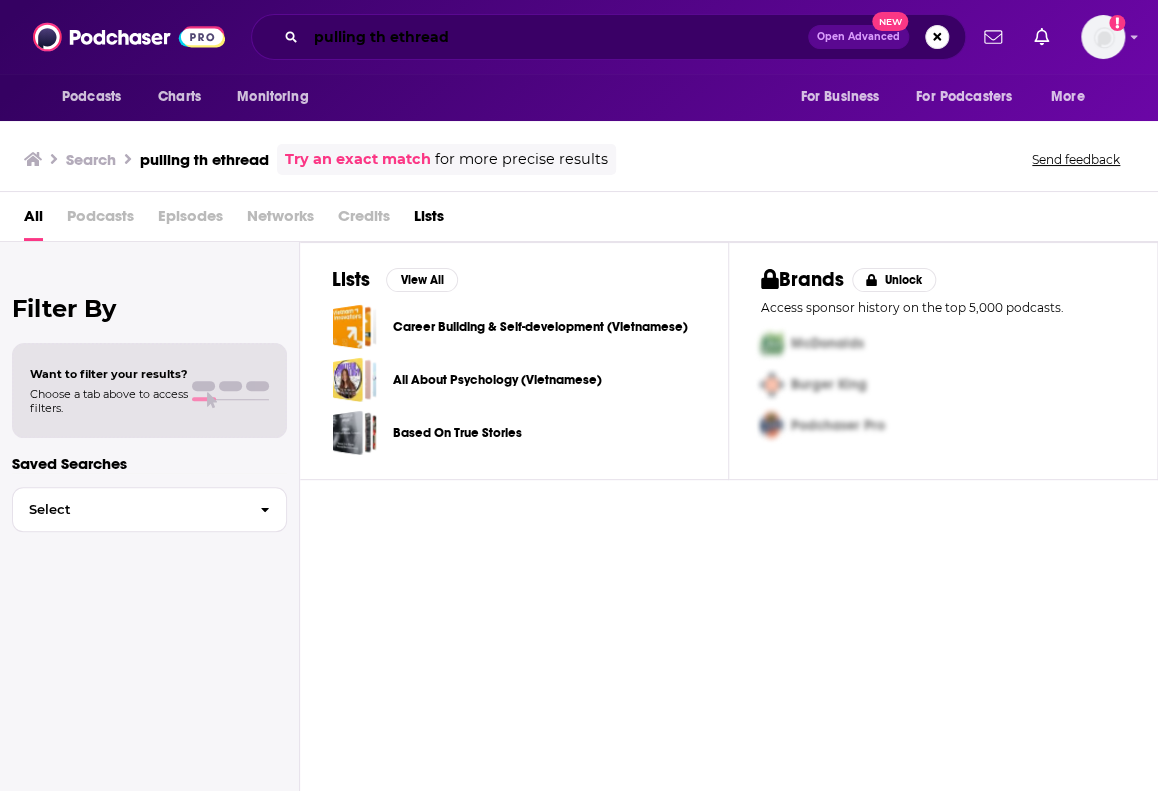 click on "pulling th ethread" at bounding box center (557, 37) 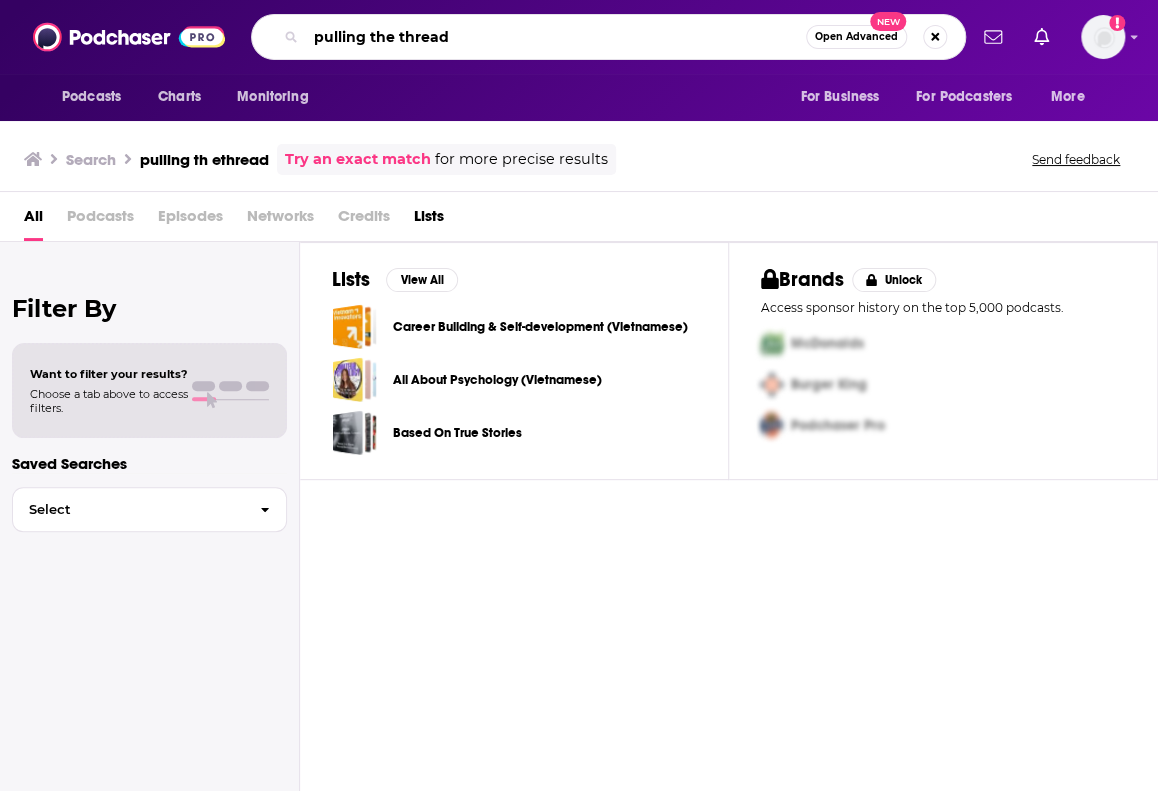 type on "pulling the thread" 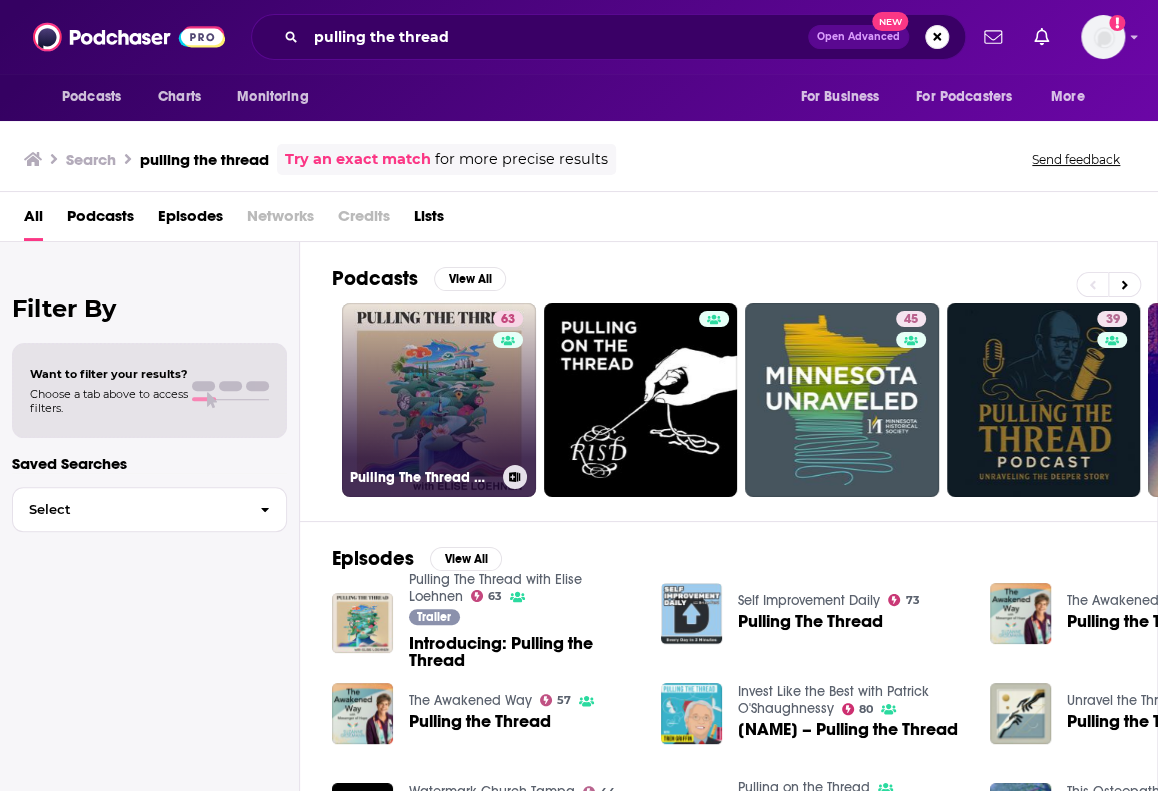 click on "63 Pulling The Thread with Elise Loehnen" at bounding box center [439, 400] 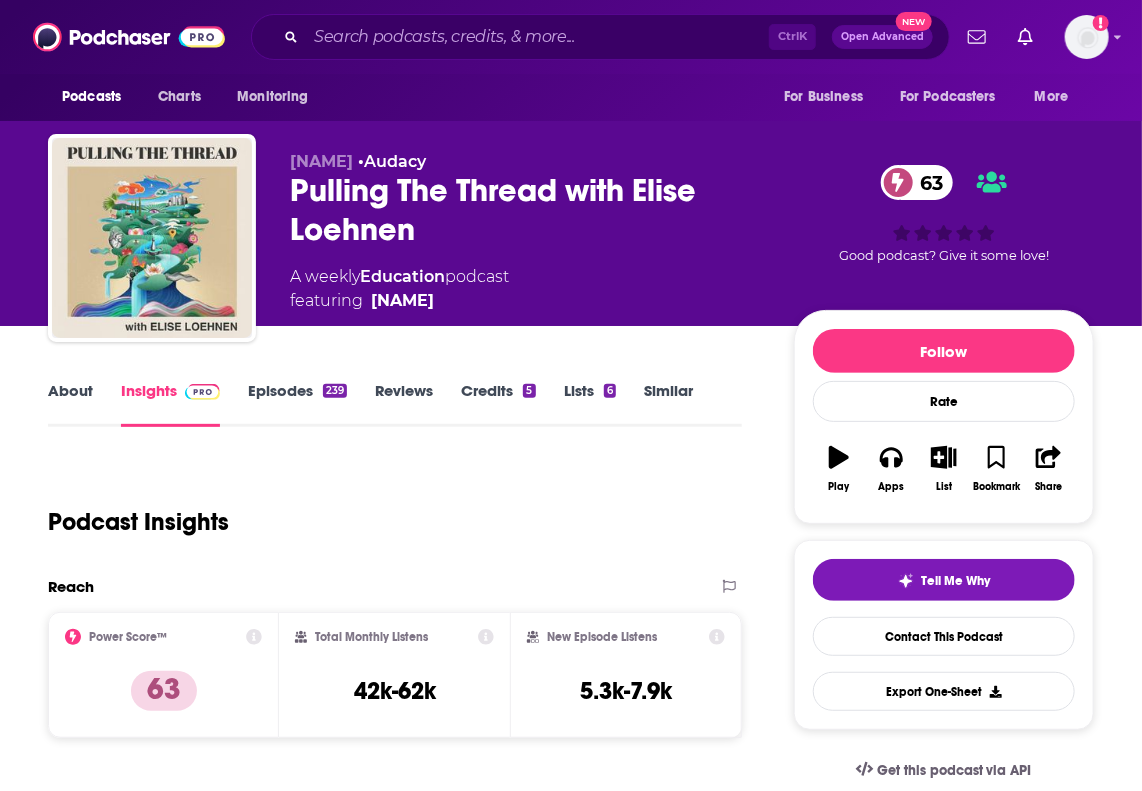 scroll, scrollTop: 208, scrollLeft: 0, axis: vertical 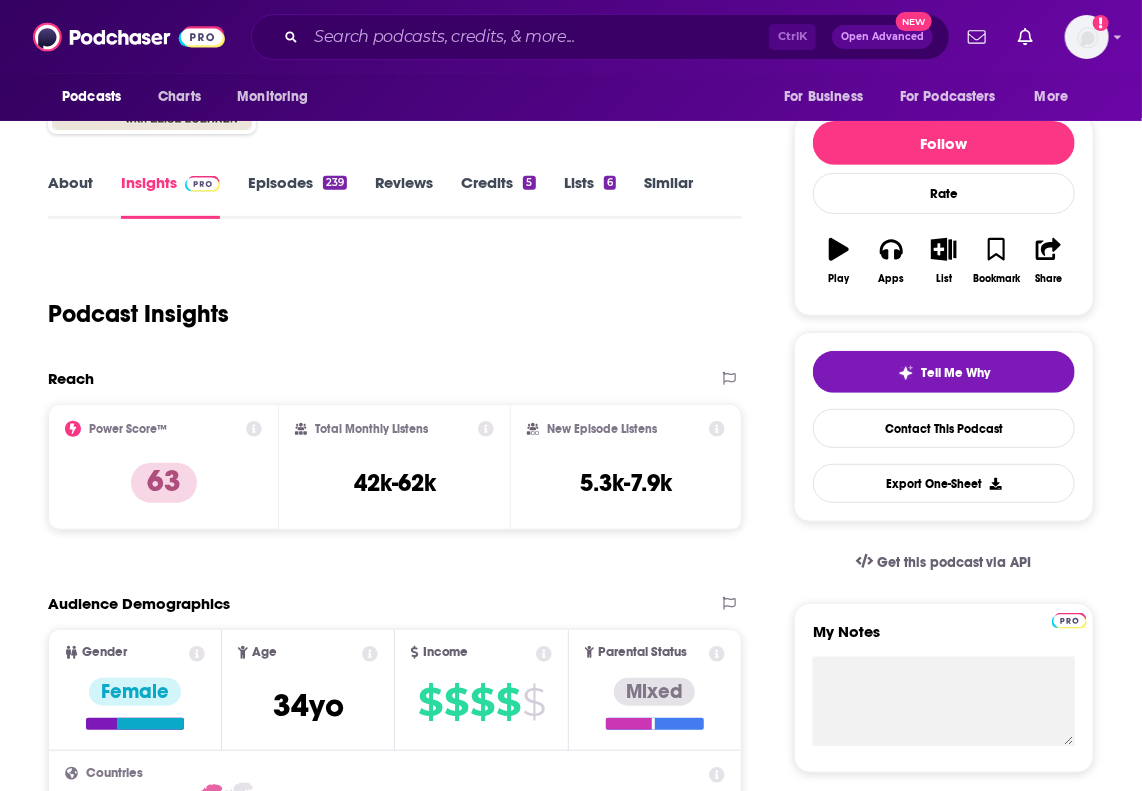 click on "About" at bounding box center [70, 196] 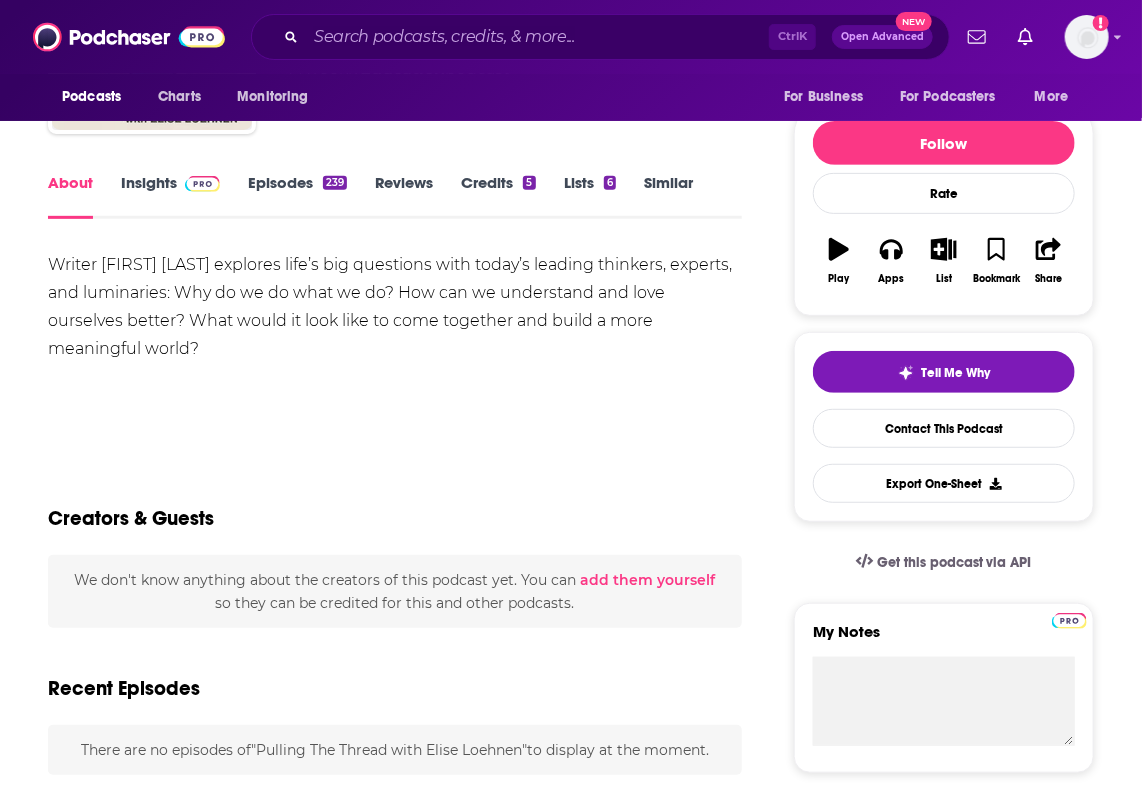 scroll, scrollTop: 0, scrollLeft: 0, axis: both 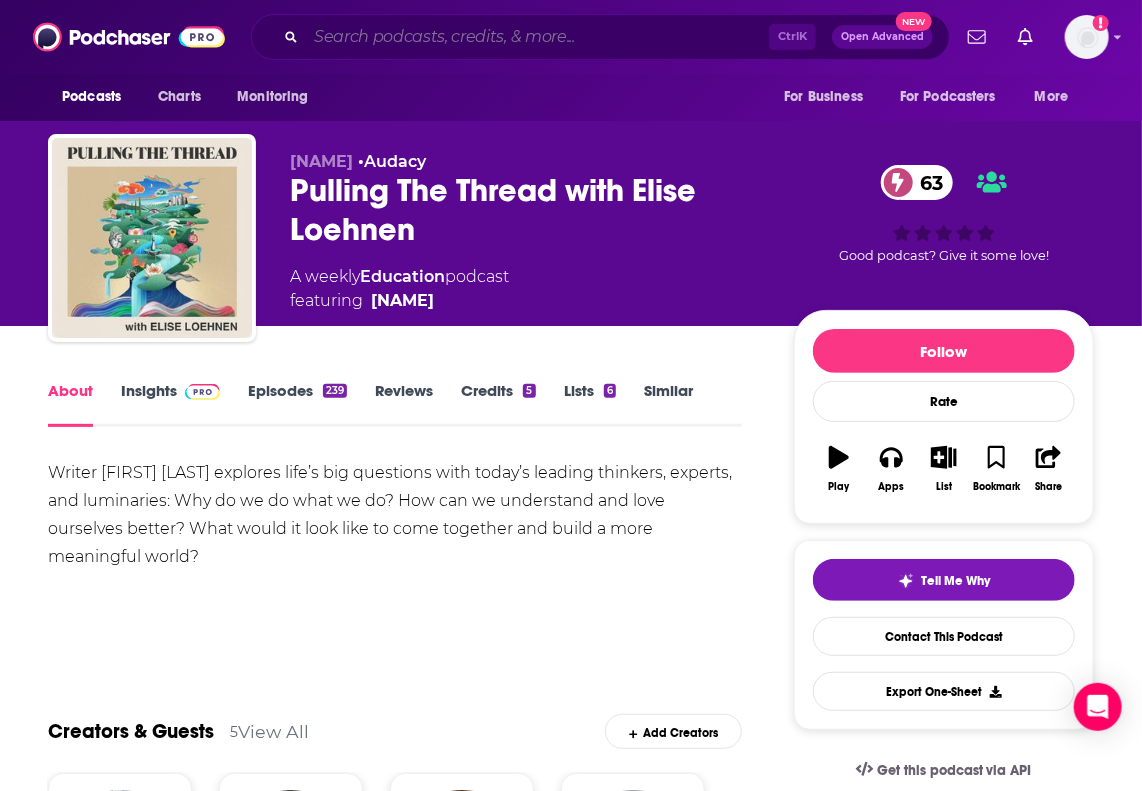 click at bounding box center (537, 37) 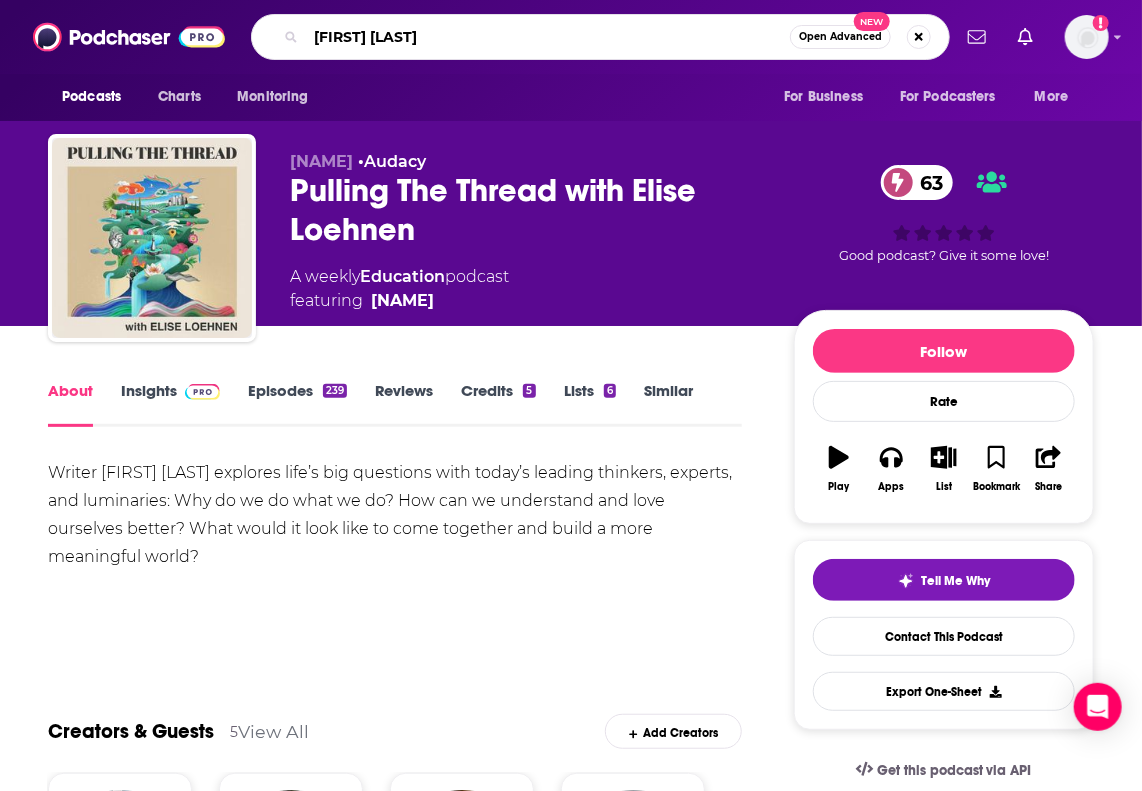 type on "[FIRST] [LAST]" 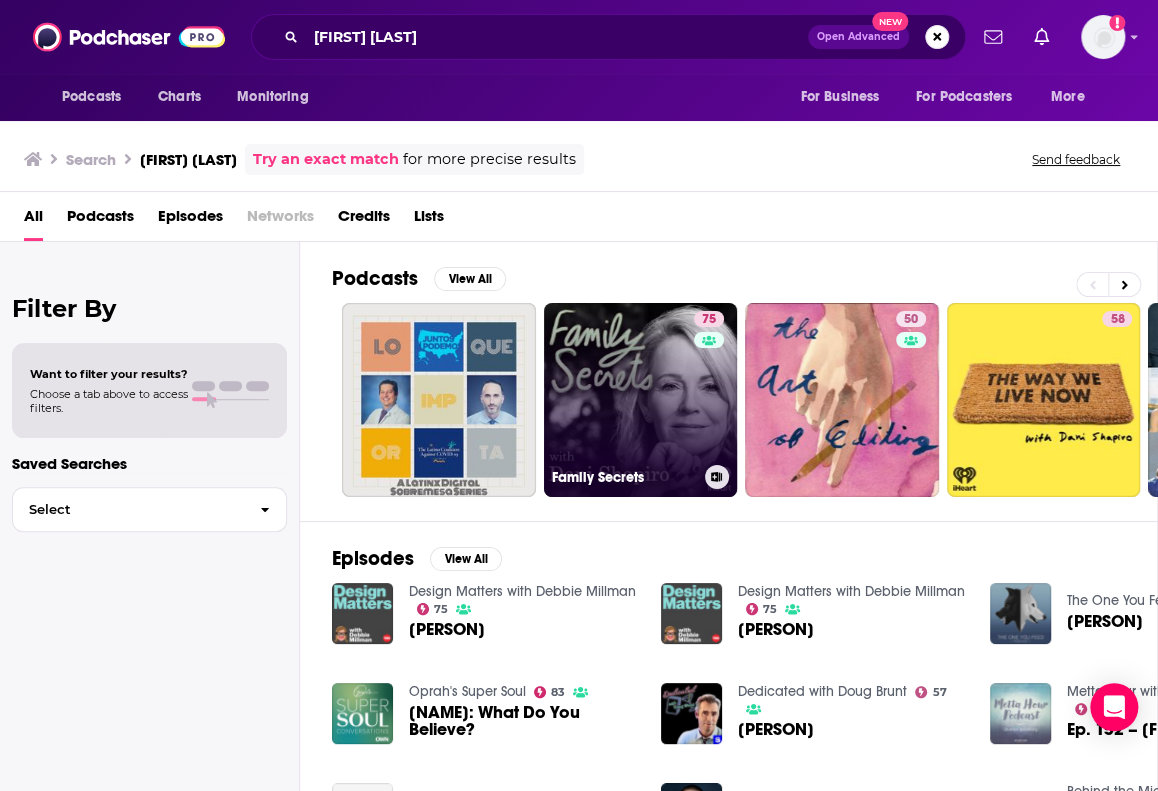 click on "75 Family Secrets" at bounding box center (641, 400) 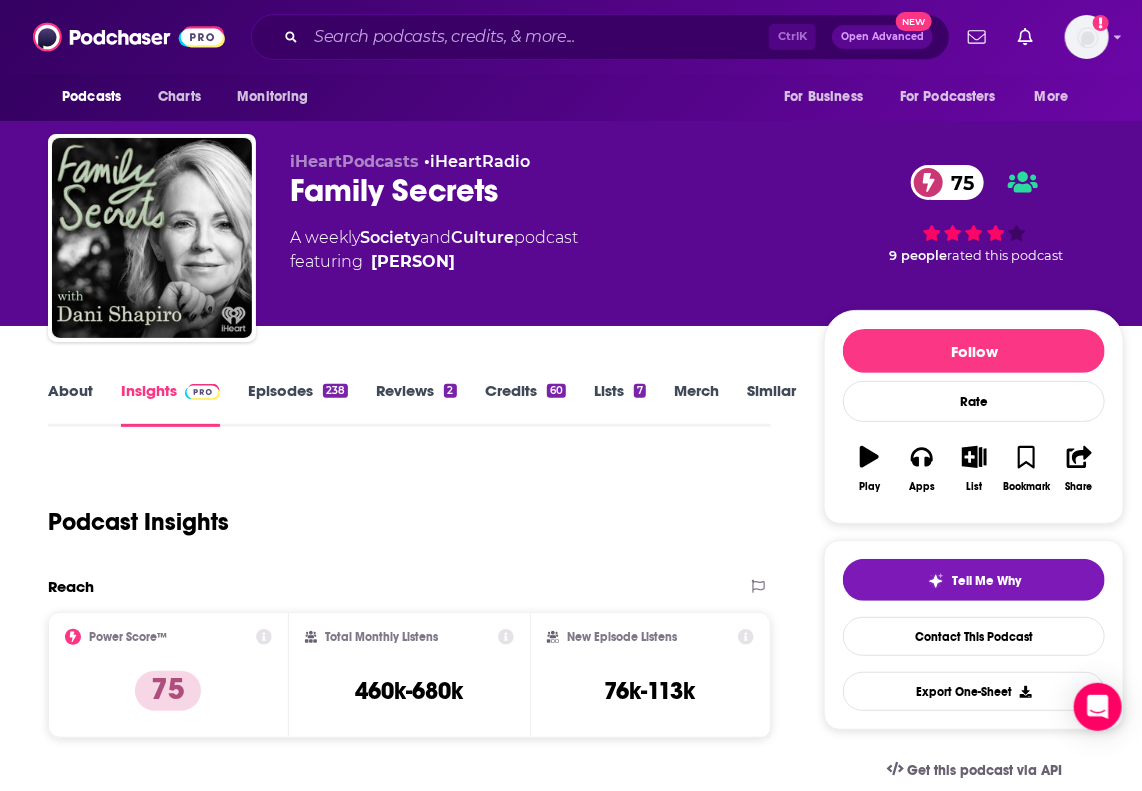 click on "About" at bounding box center (70, 404) 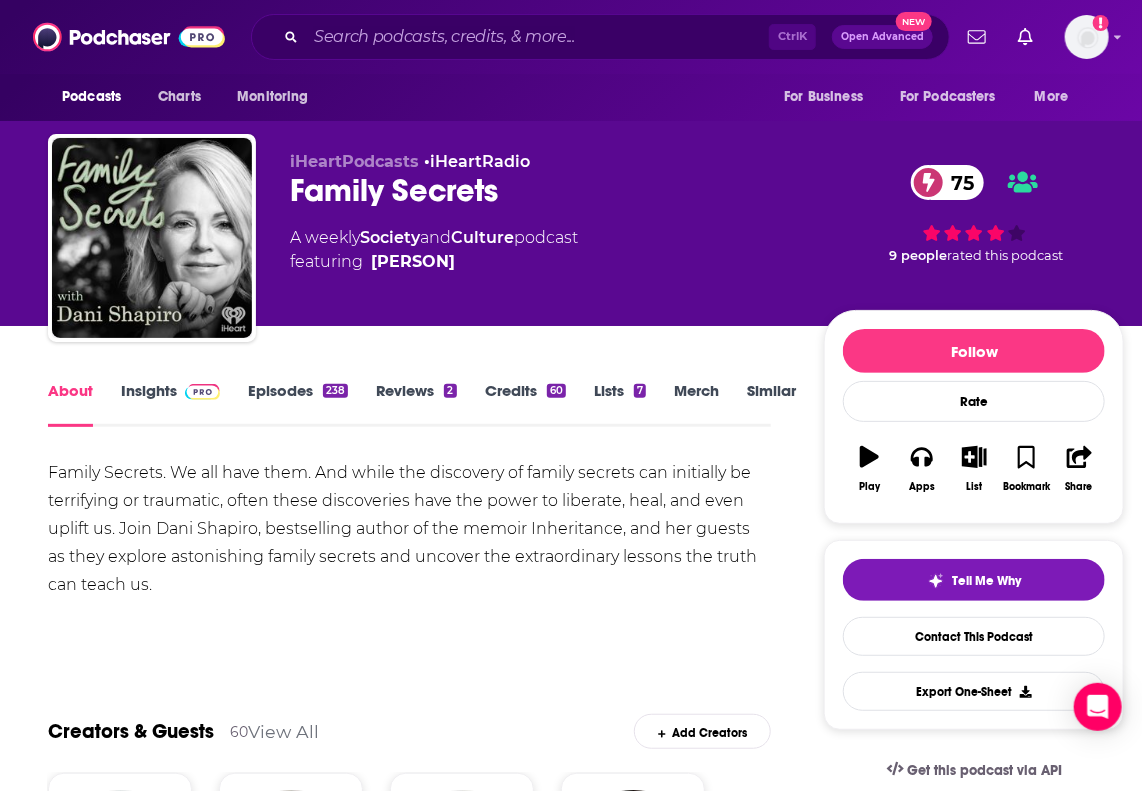 click on "About" at bounding box center (70, 404) 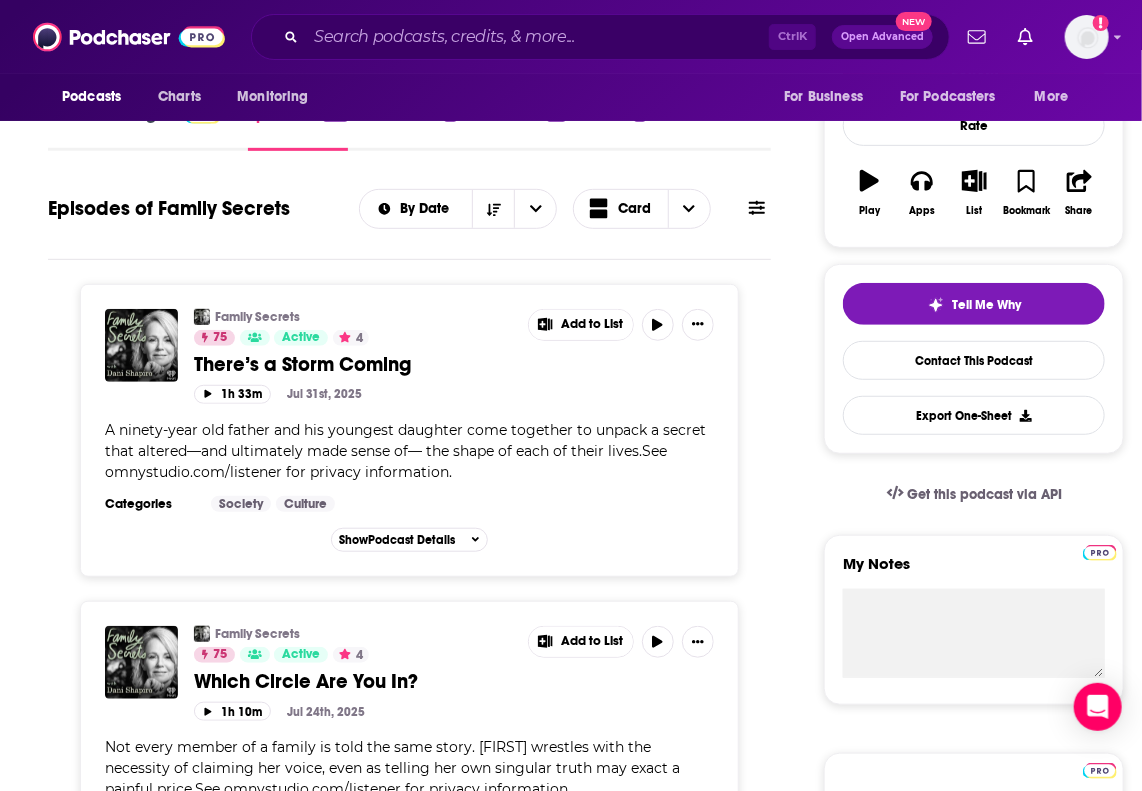 scroll, scrollTop: 718, scrollLeft: 0, axis: vertical 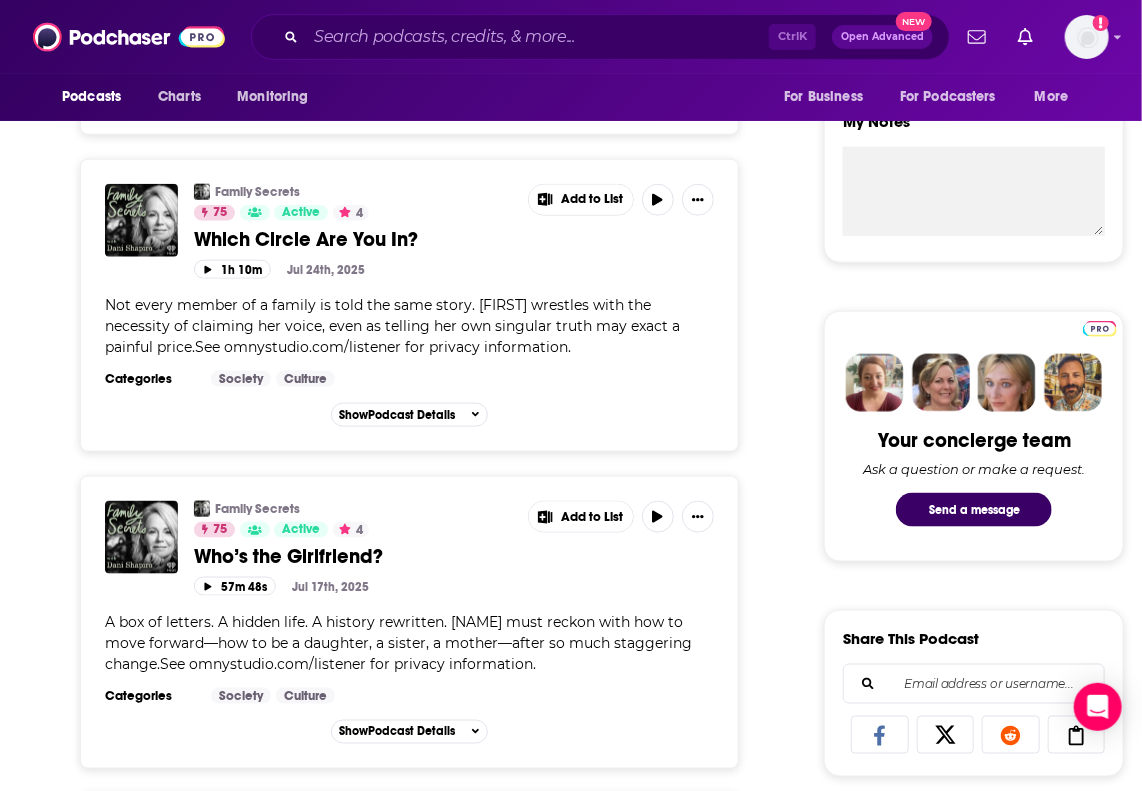 click on "Ctrl  K Open Advanced New" at bounding box center (600, 37) 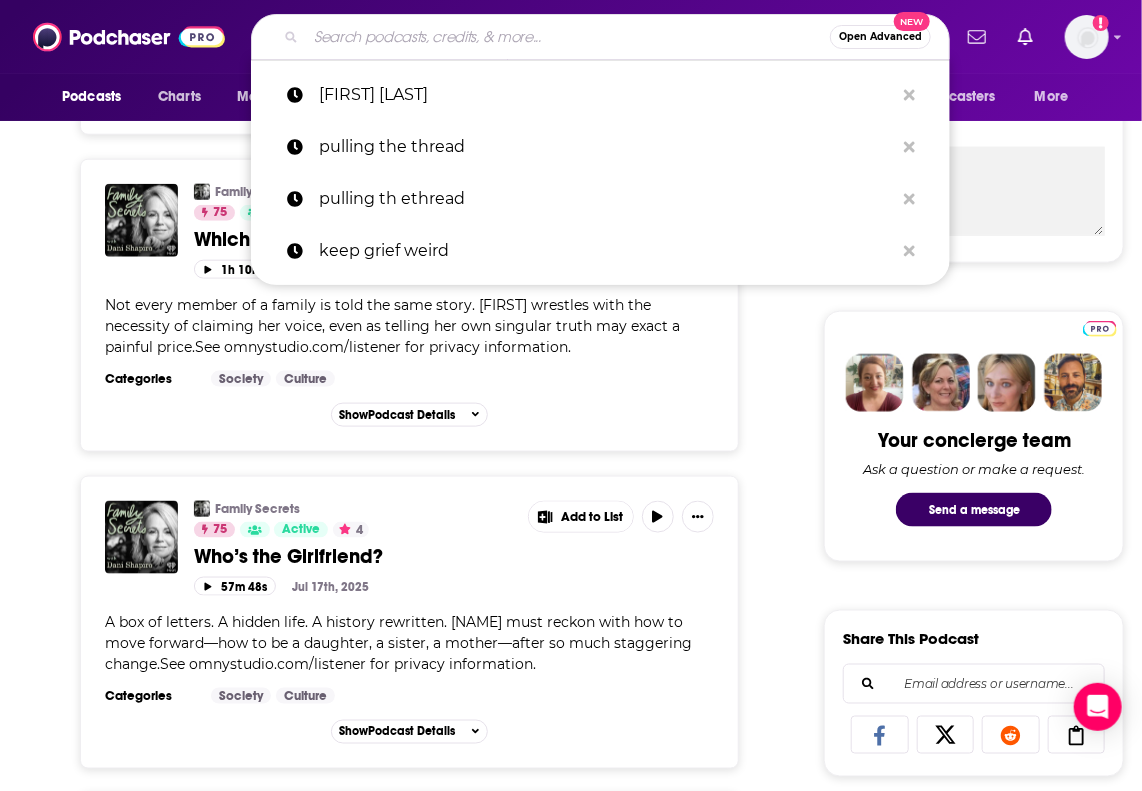 click at bounding box center (568, 37) 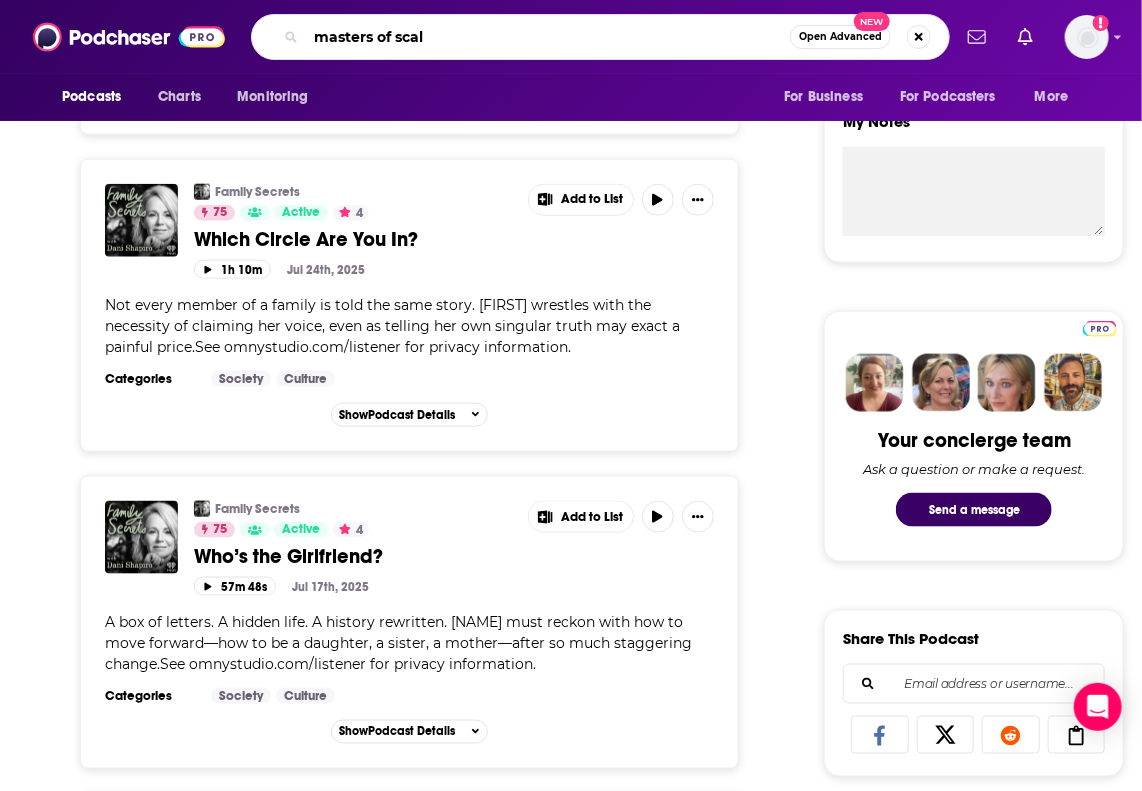 type on "masters of scale" 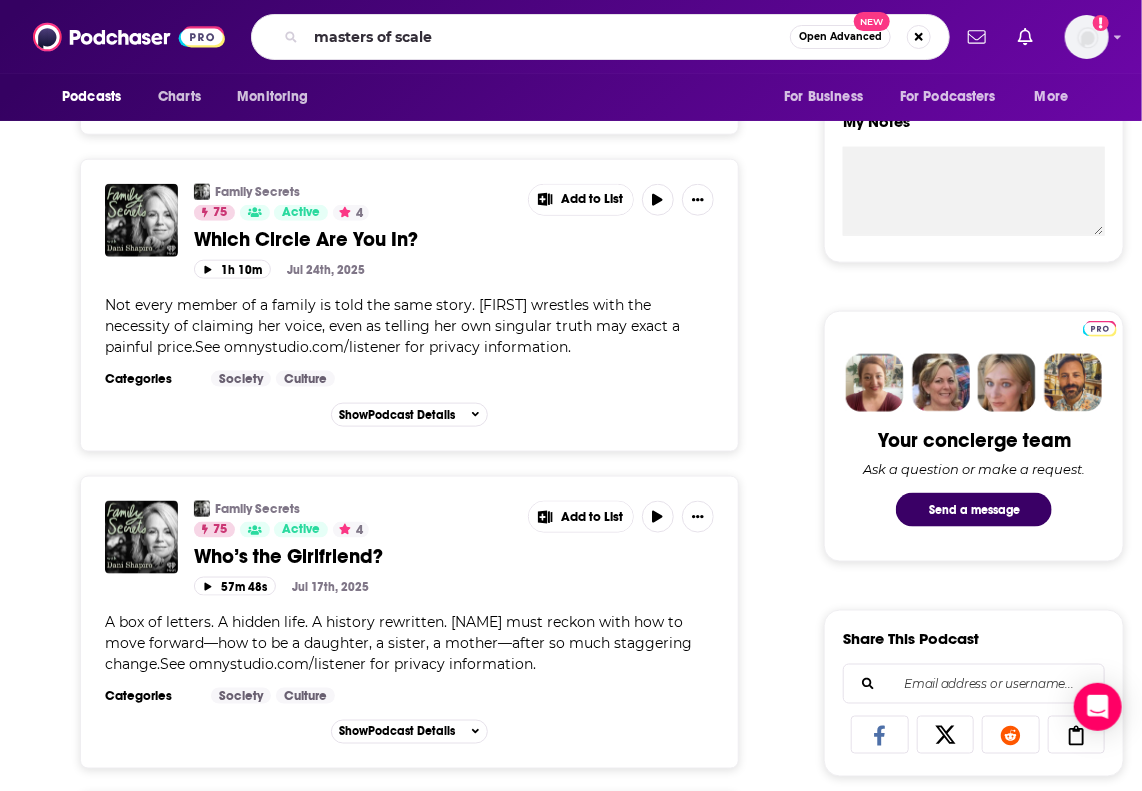 scroll, scrollTop: 0, scrollLeft: 0, axis: both 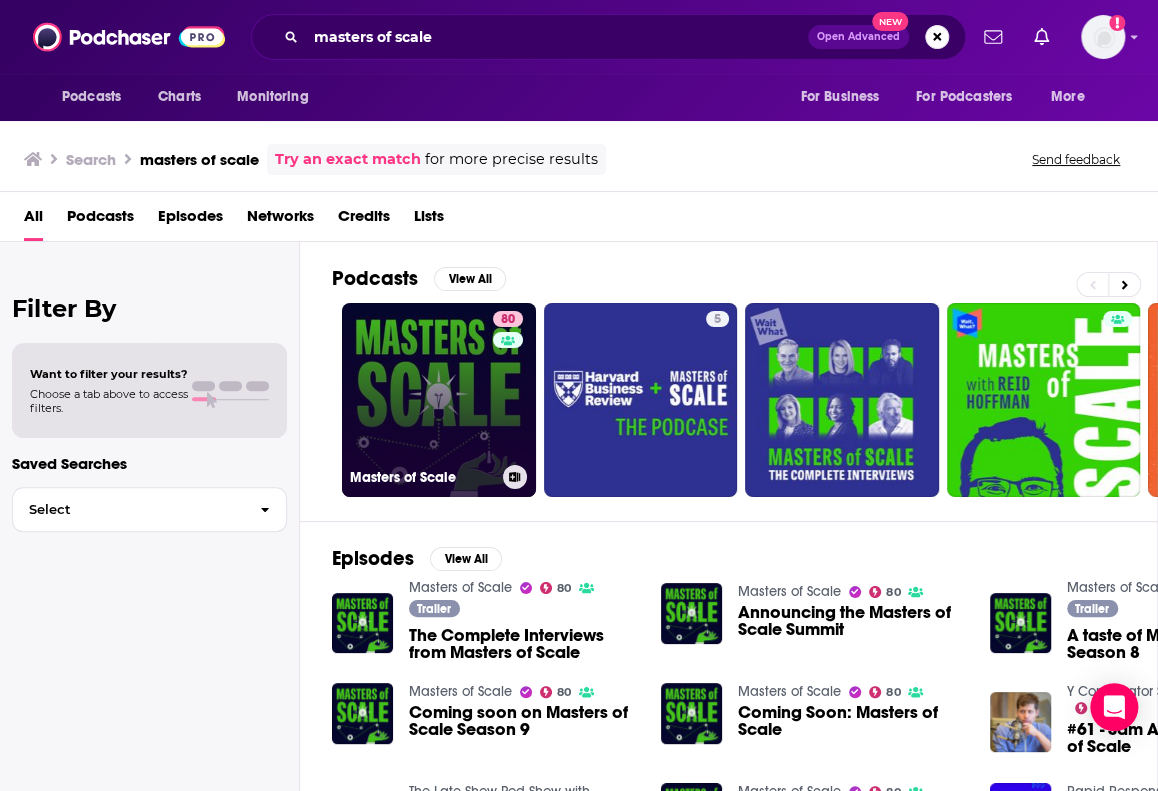 click on "80 Masters of Scale" at bounding box center (439, 400) 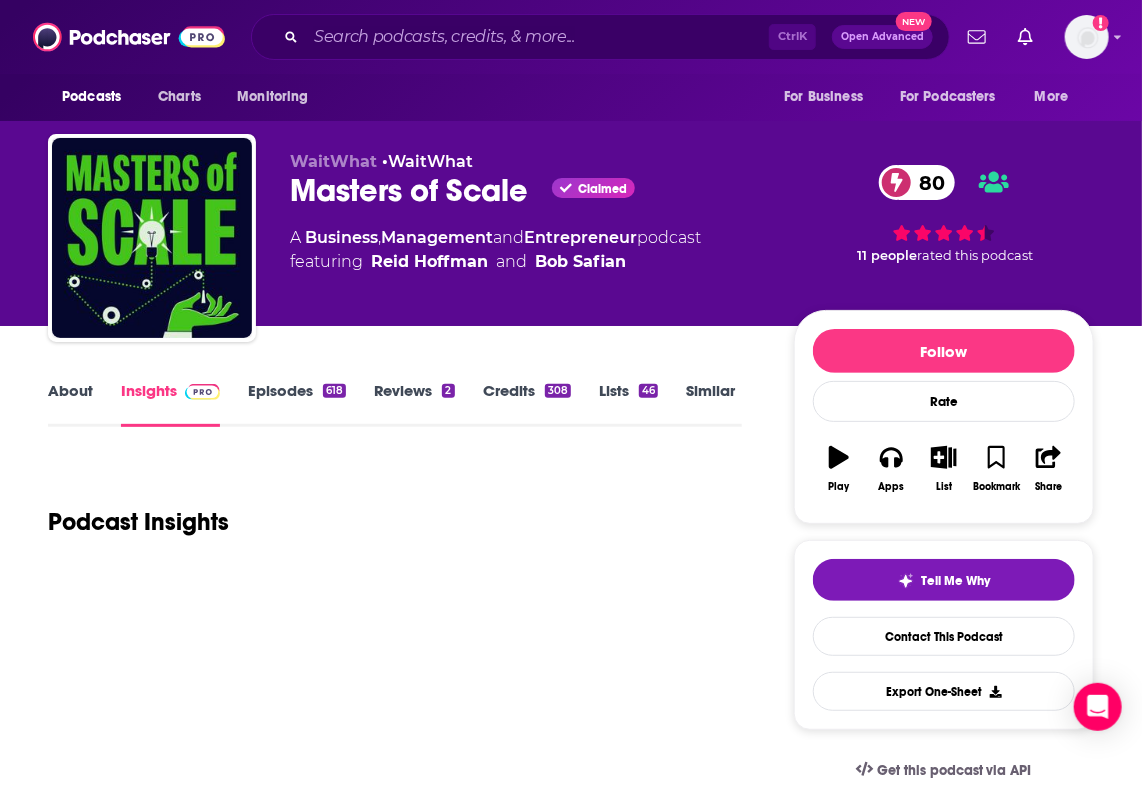 click on "Episodes 618" at bounding box center [297, 404] 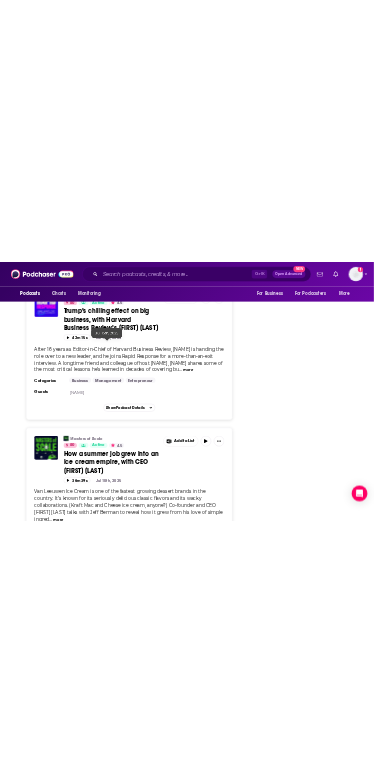 scroll, scrollTop: 3020, scrollLeft: 0, axis: vertical 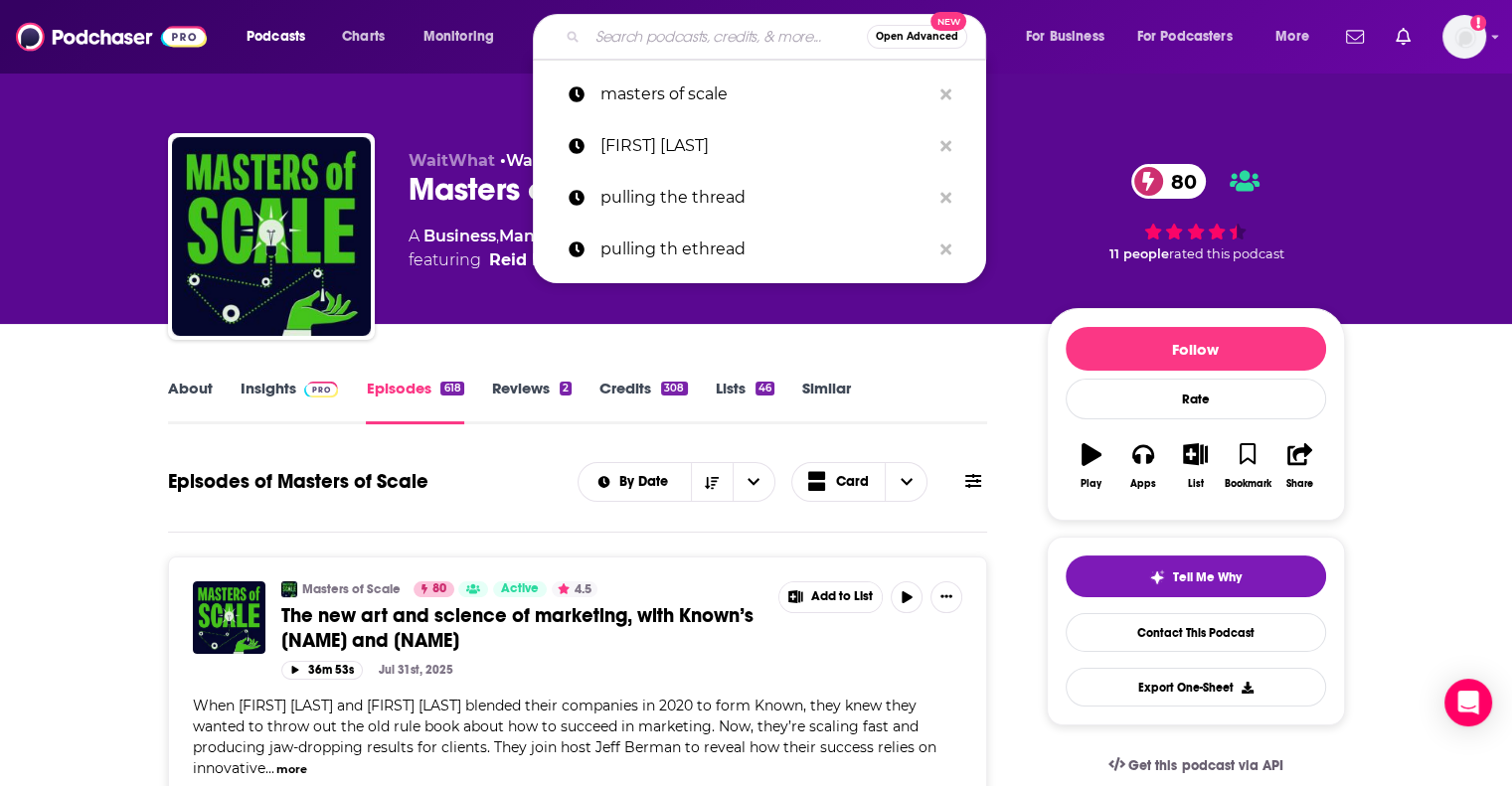 click at bounding box center [727, 37] 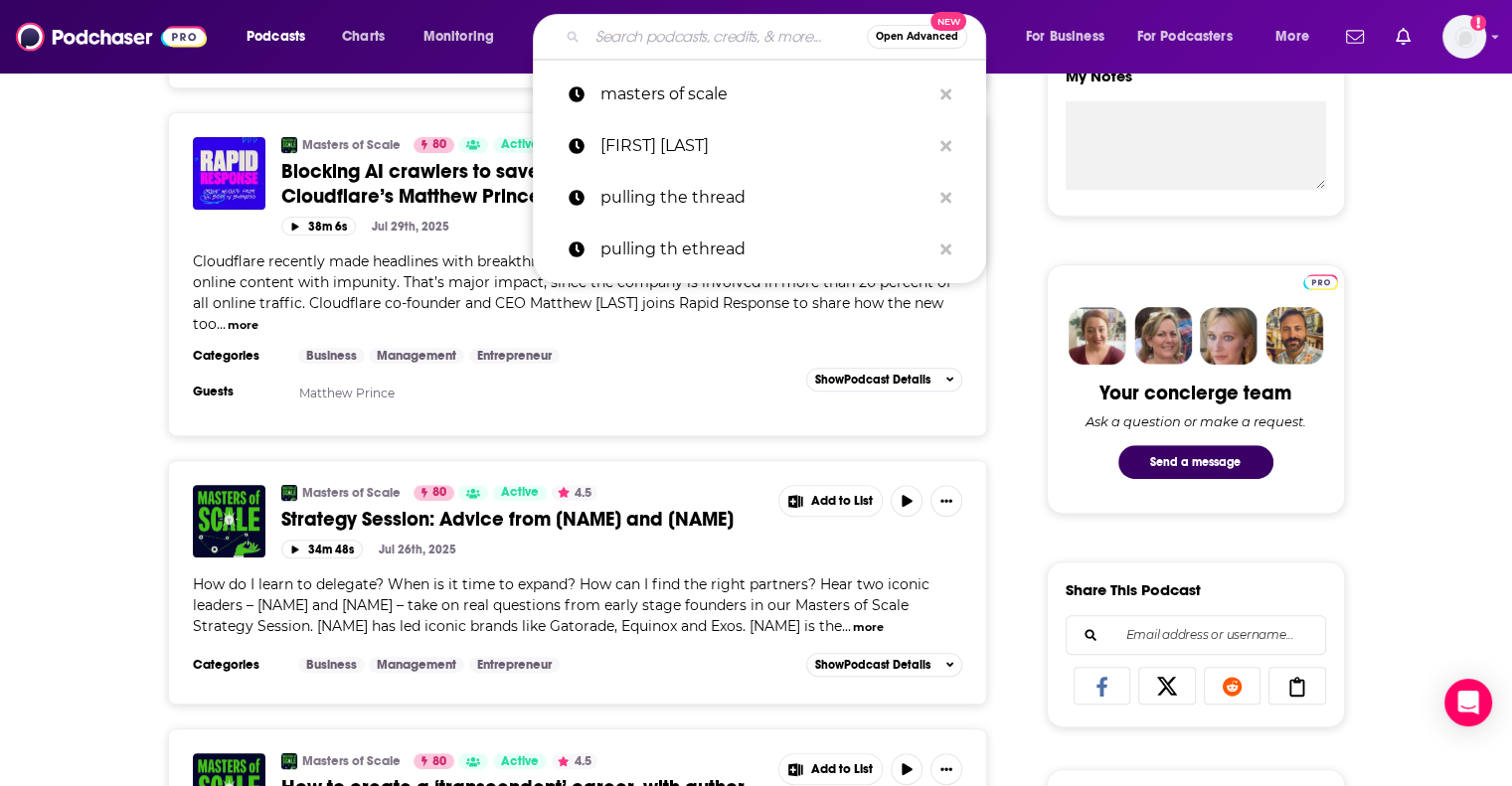 scroll, scrollTop: 759, scrollLeft: 0, axis: vertical 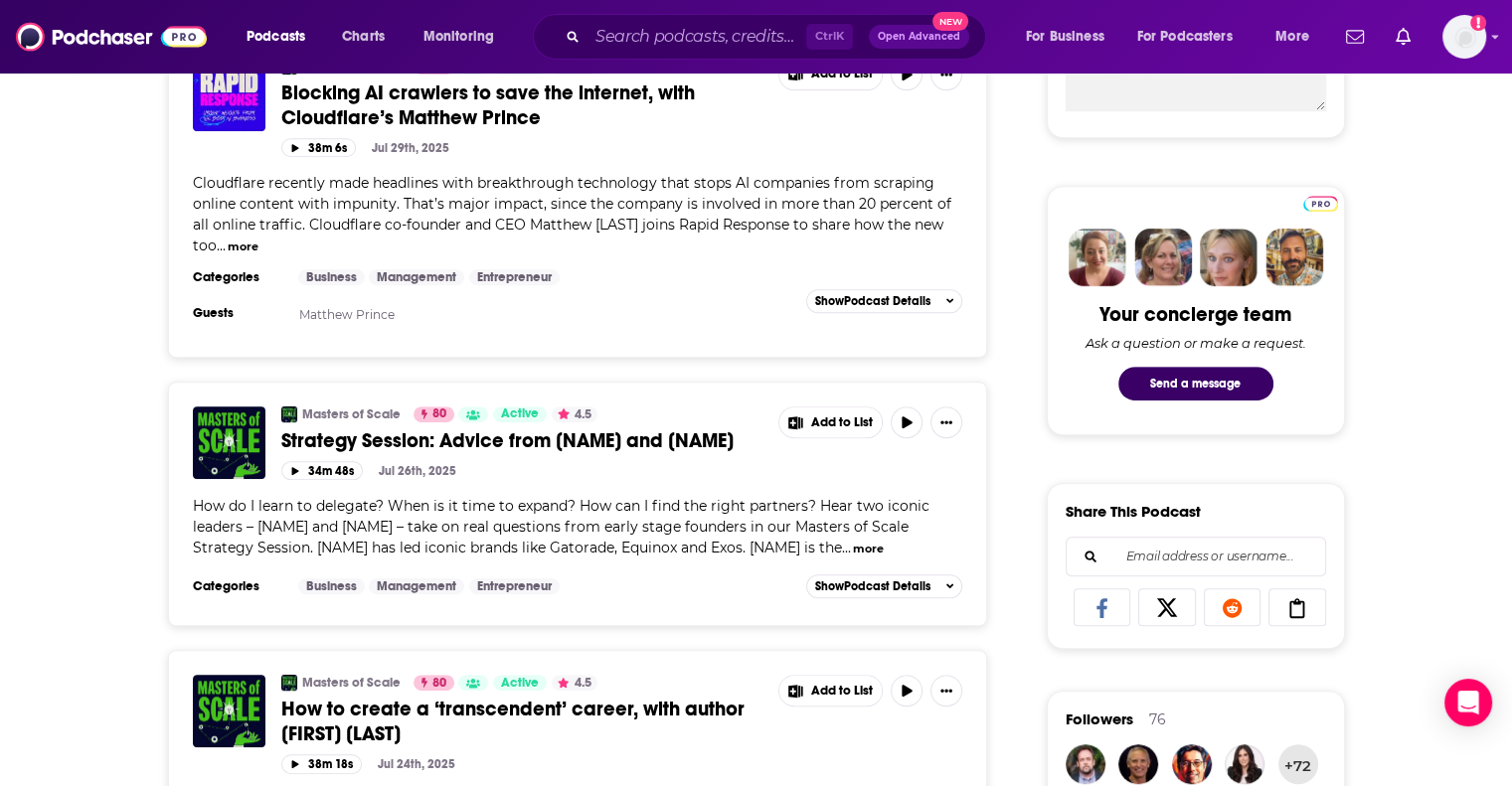 click on "more" at bounding box center [868, 549] 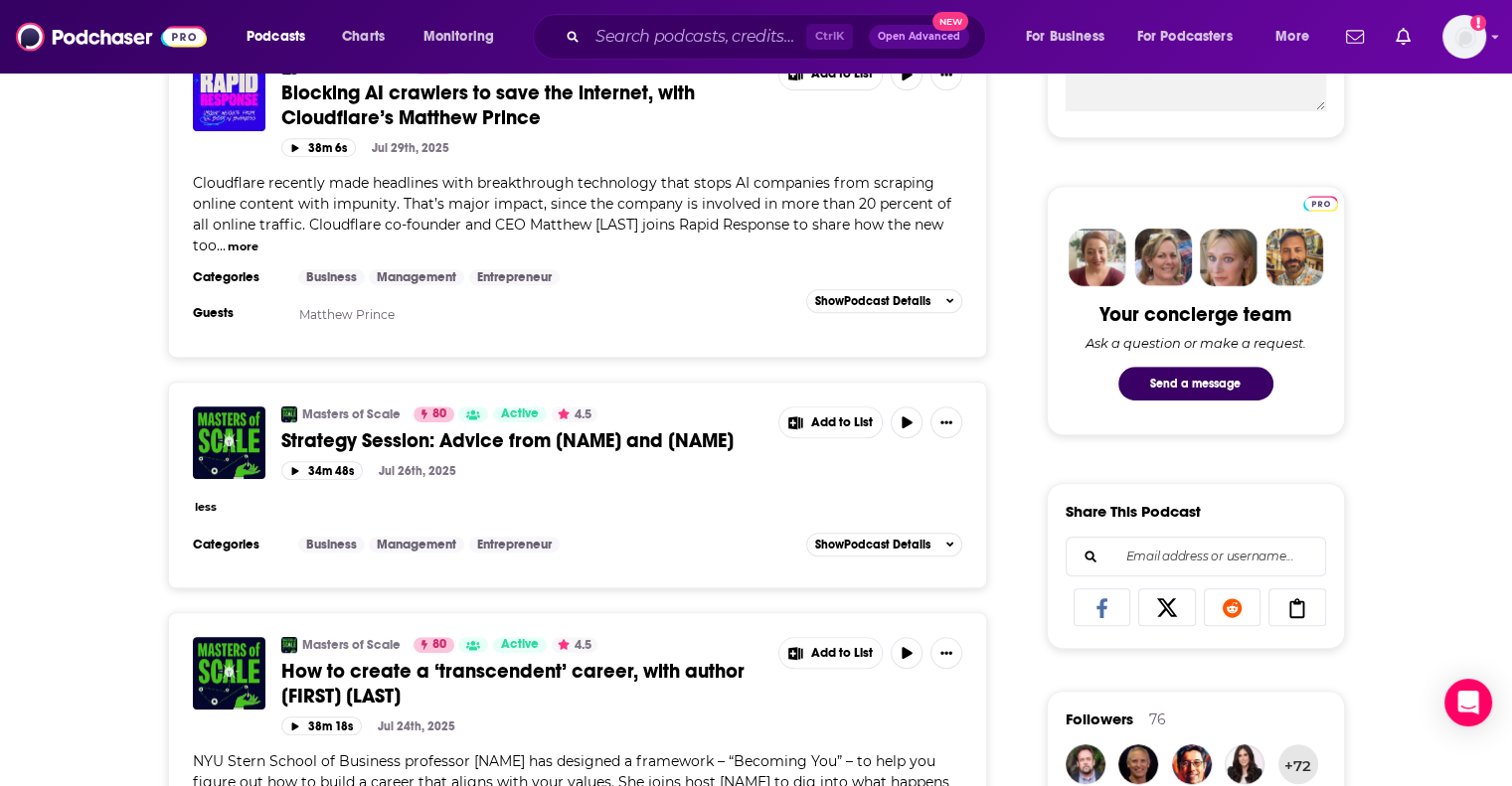 click on "less" at bounding box center [206, 507] 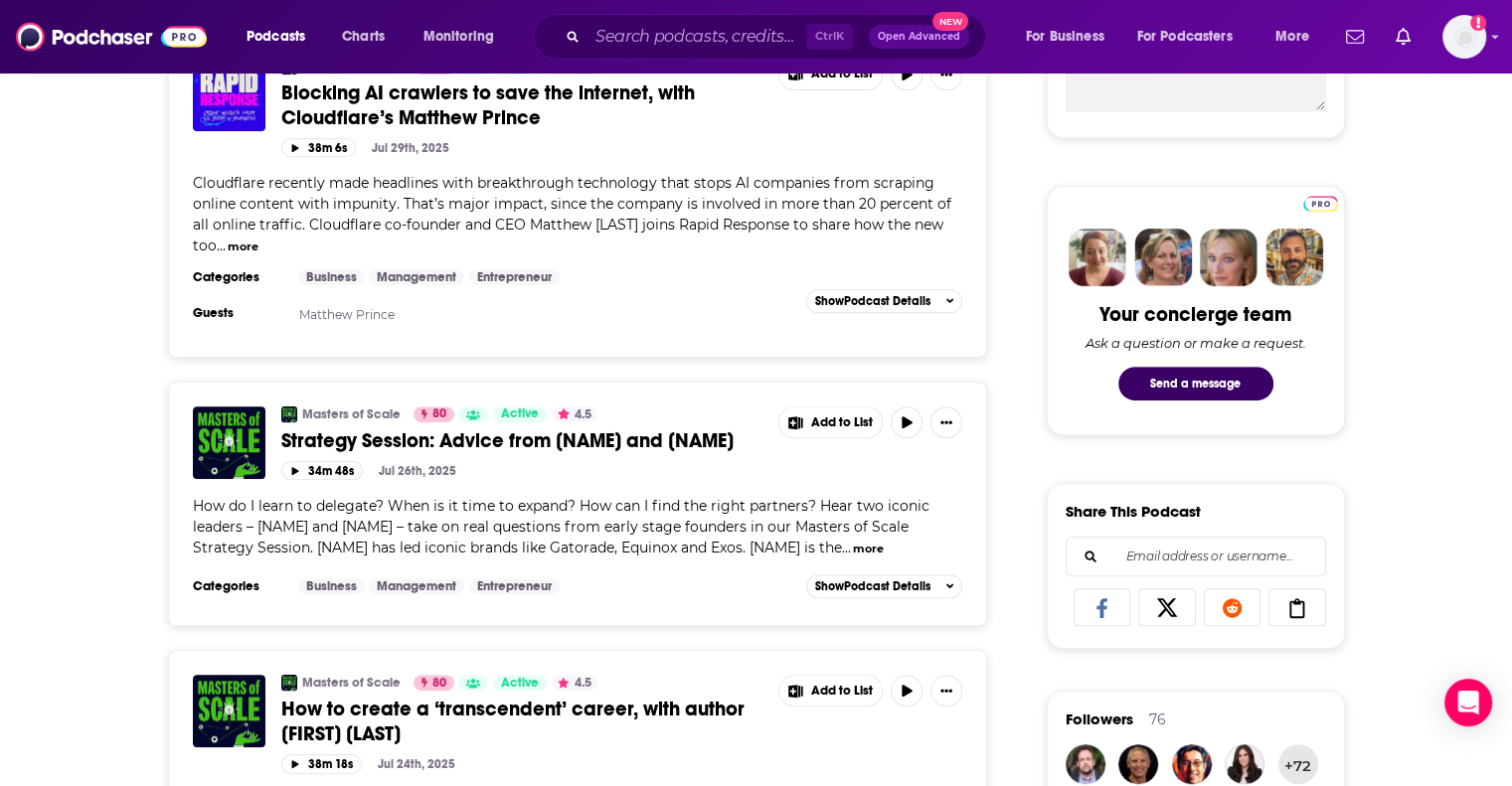 click on "more" at bounding box center (868, 549) 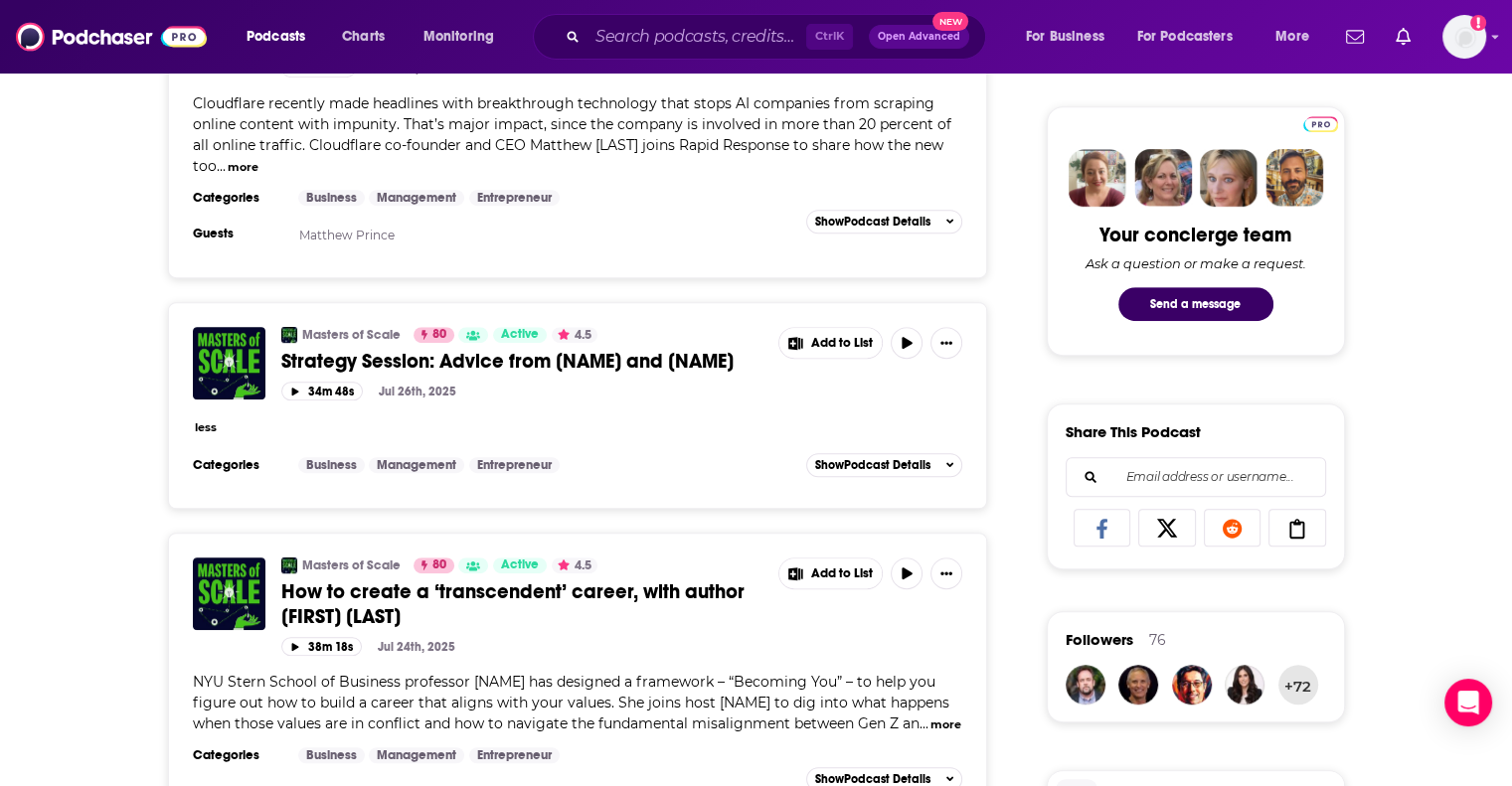 scroll, scrollTop: 917, scrollLeft: 0, axis: vertical 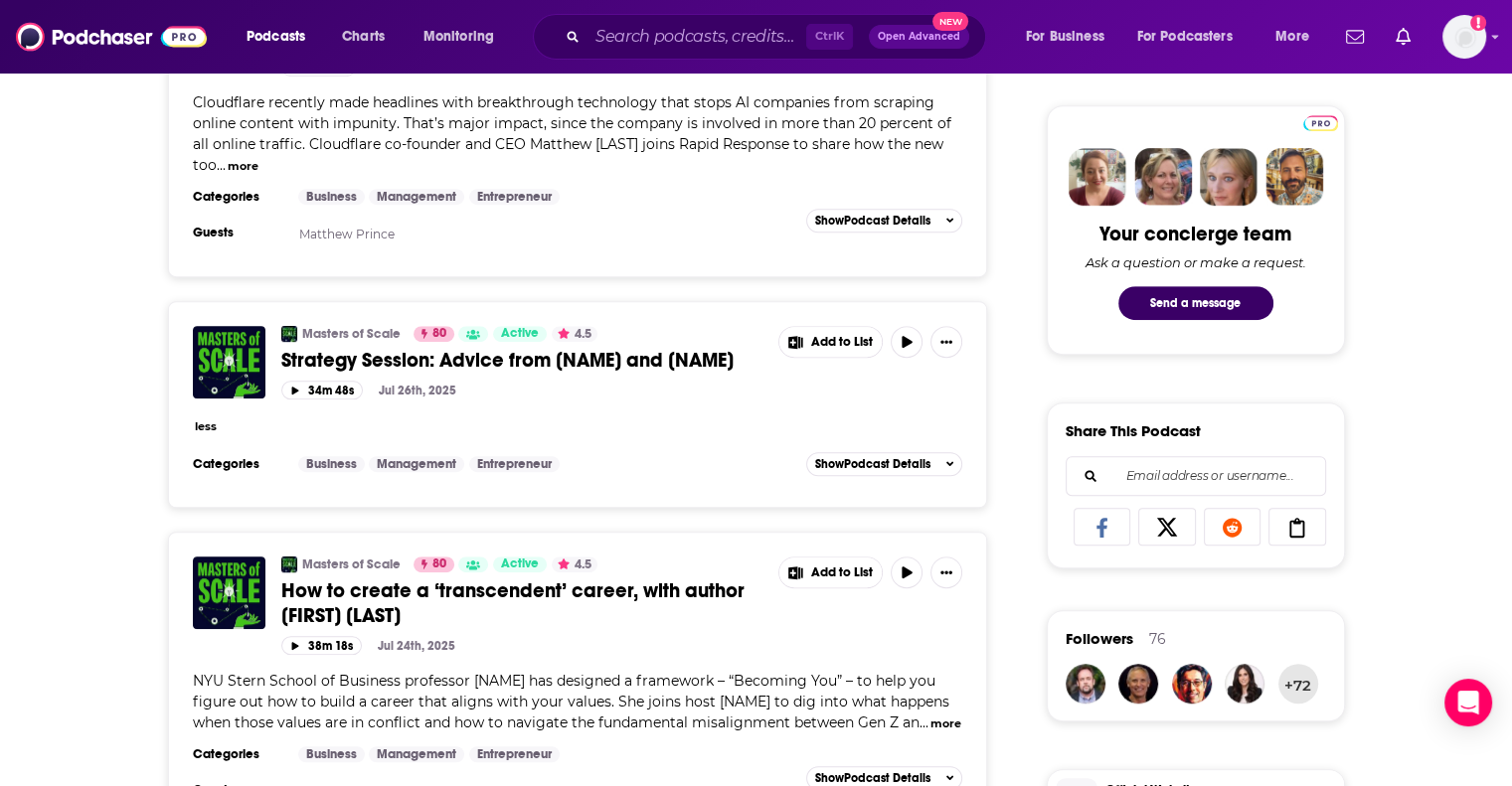 click on "Masters of Scale 80 Active 4.5 Strategy Session: Advice from [FIRST] [LAST] and [FIRST] [LAST] Add to List 34m 48s Jul 26th, 2025 less Categories Business Management Entrepreneur Add to List Show Podcast Details" at bounding box center (578, 404) 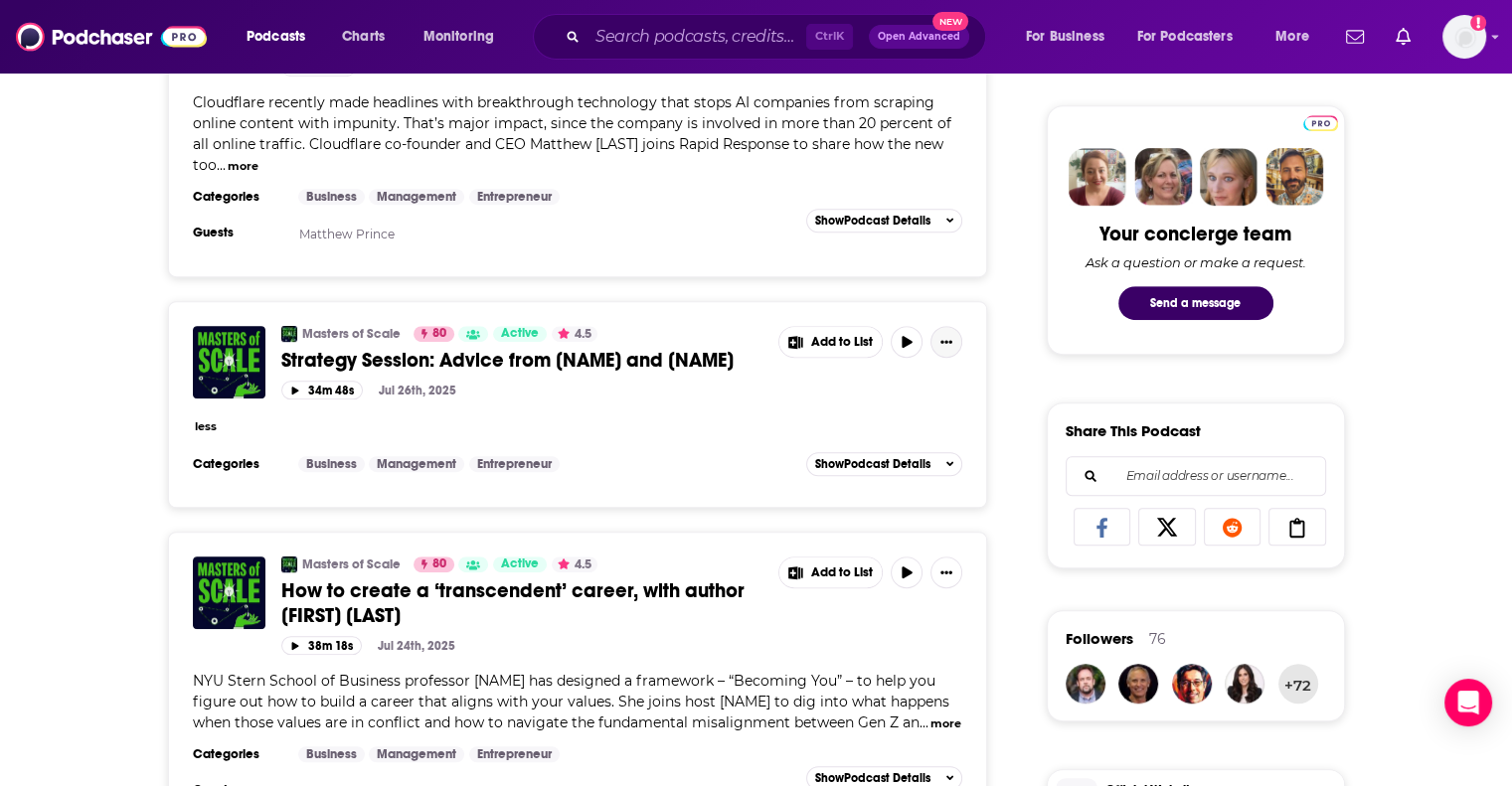 click at bounding box center [946, 342] 